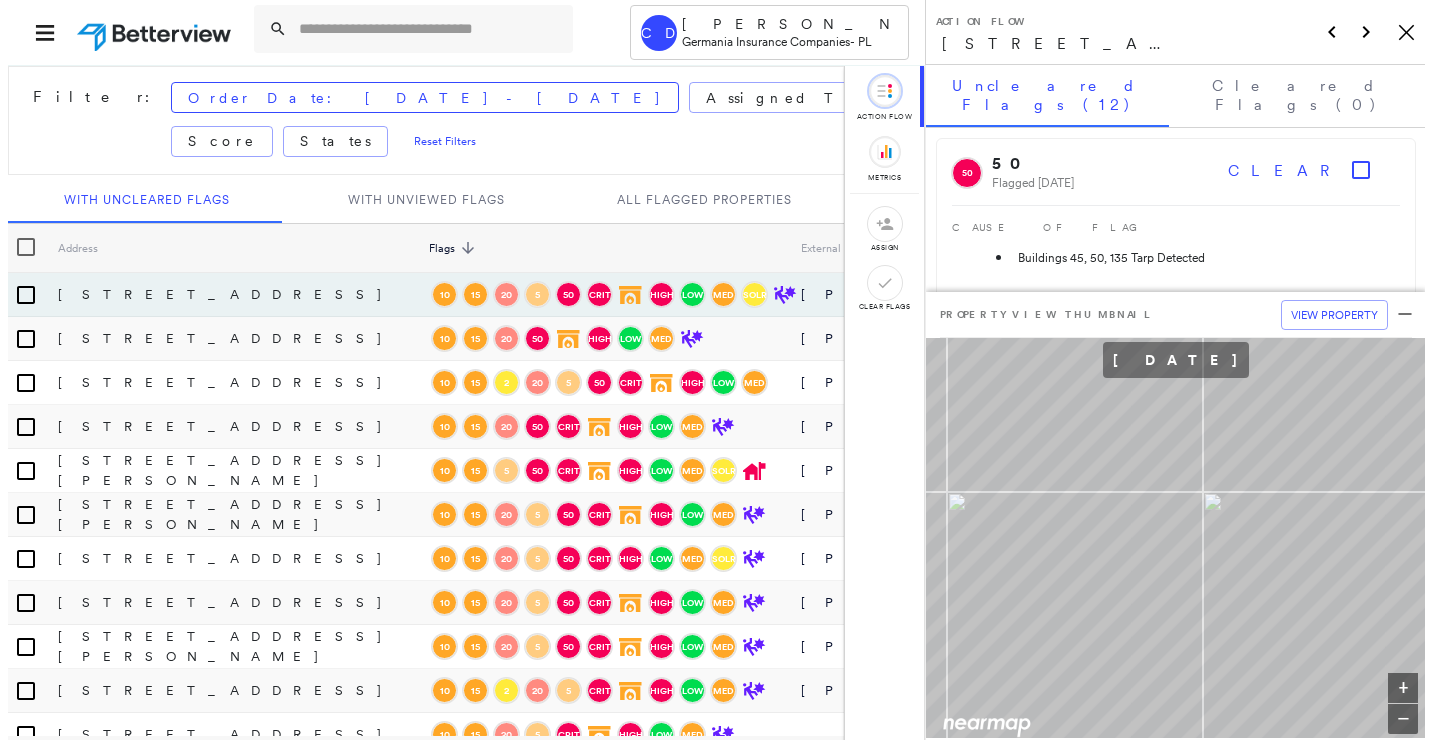 scroll, scrollTop: 0, scrollLeft: 0, axis: both 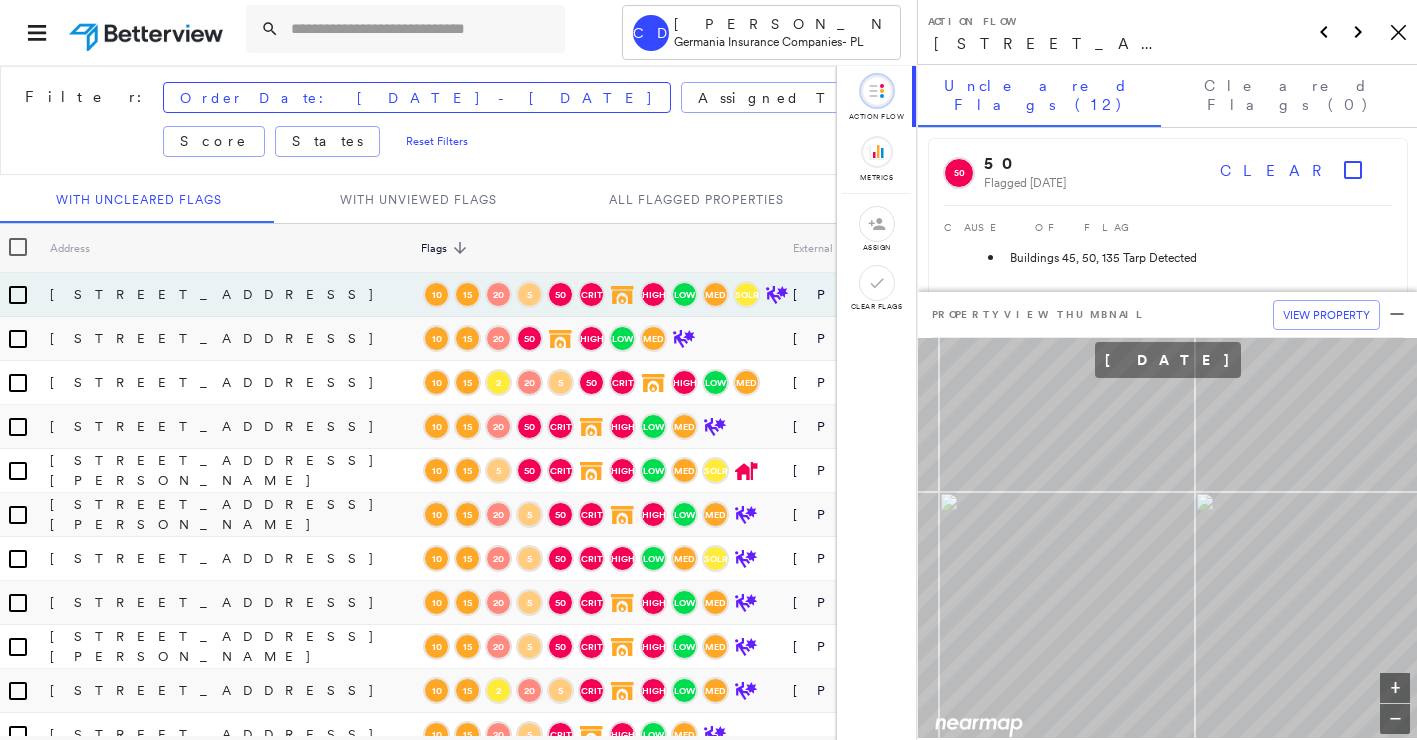 click on "Icon_Closemodal" 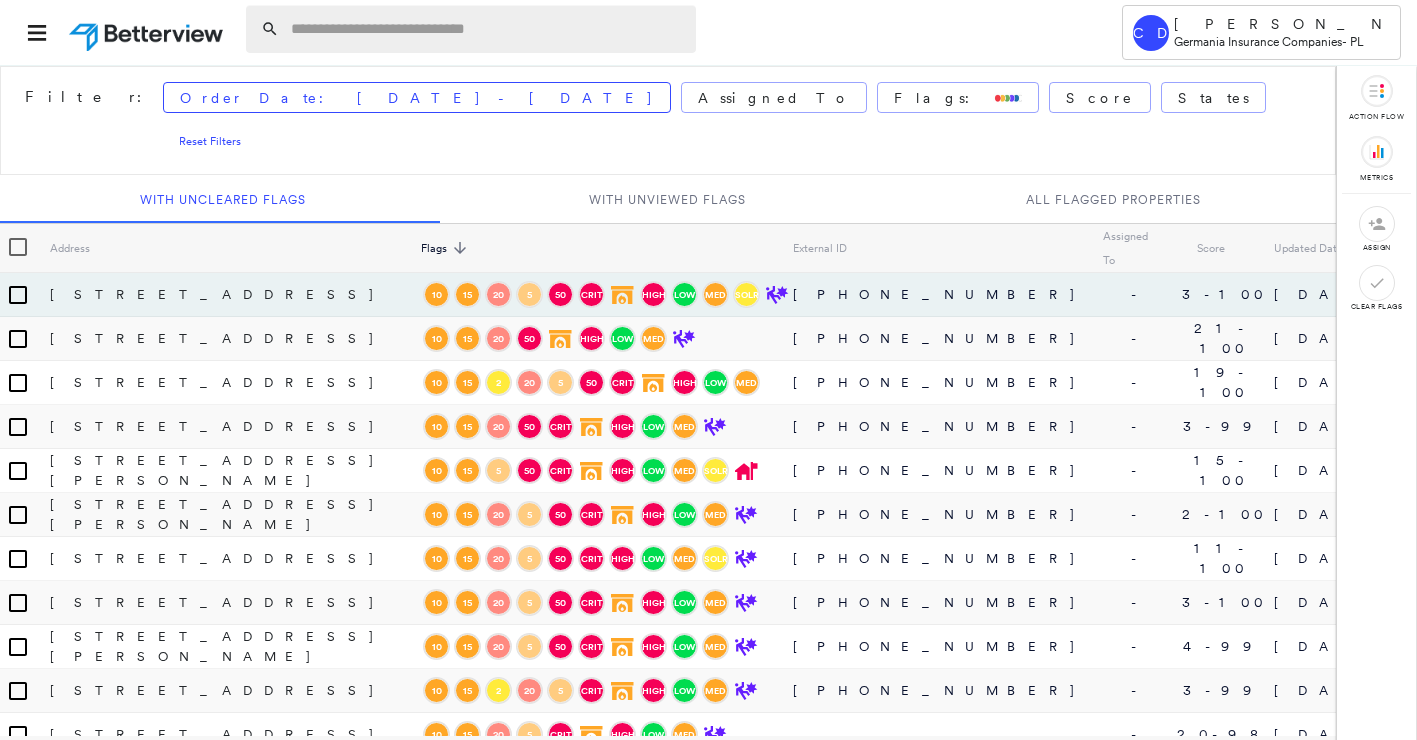 click at bounding box center [487, 29] 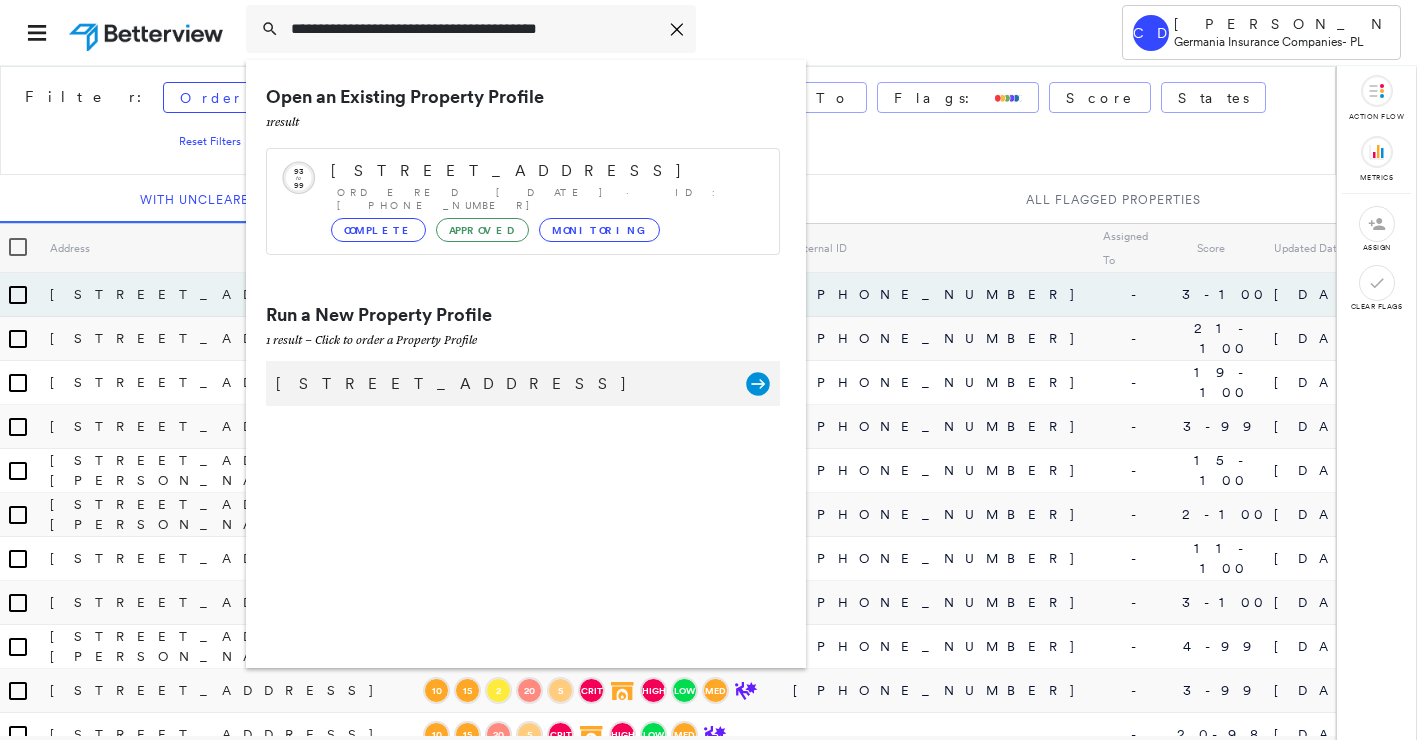 type on "**********" 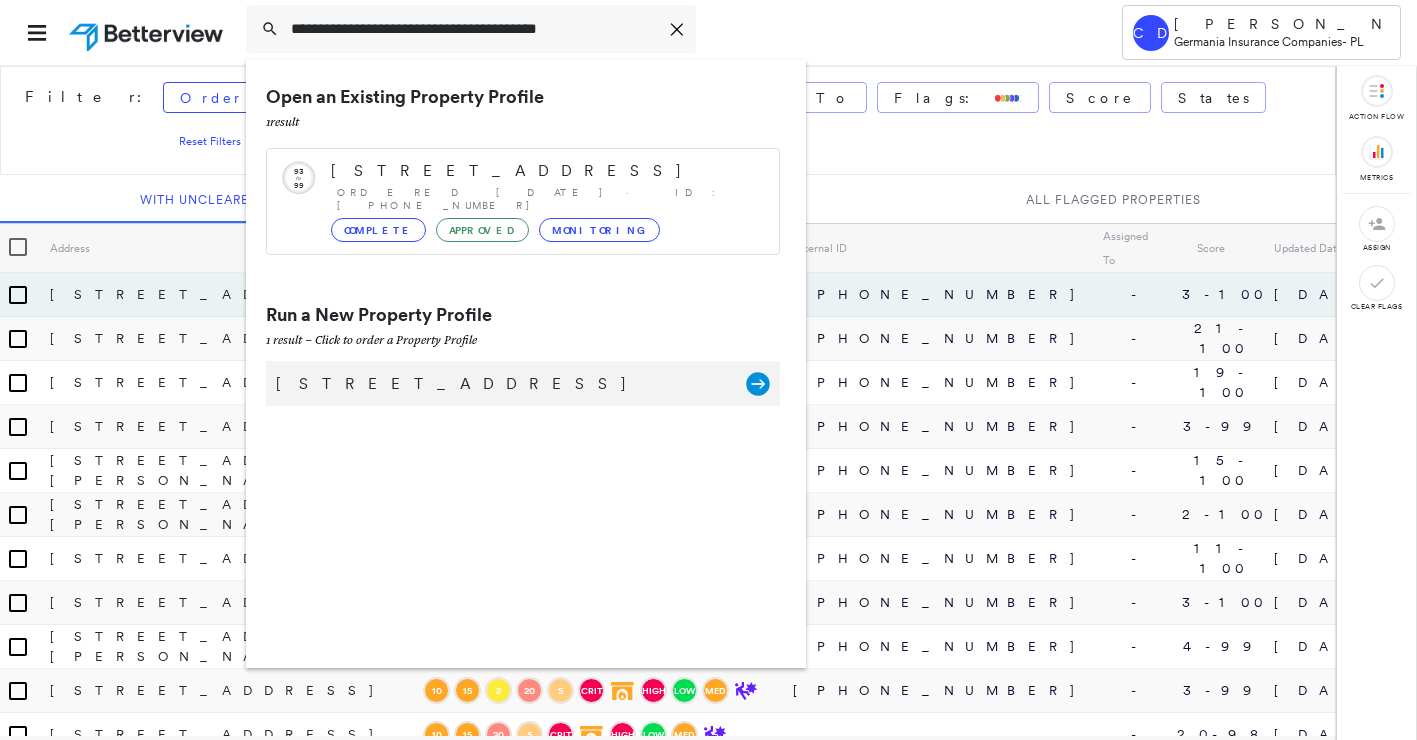 click 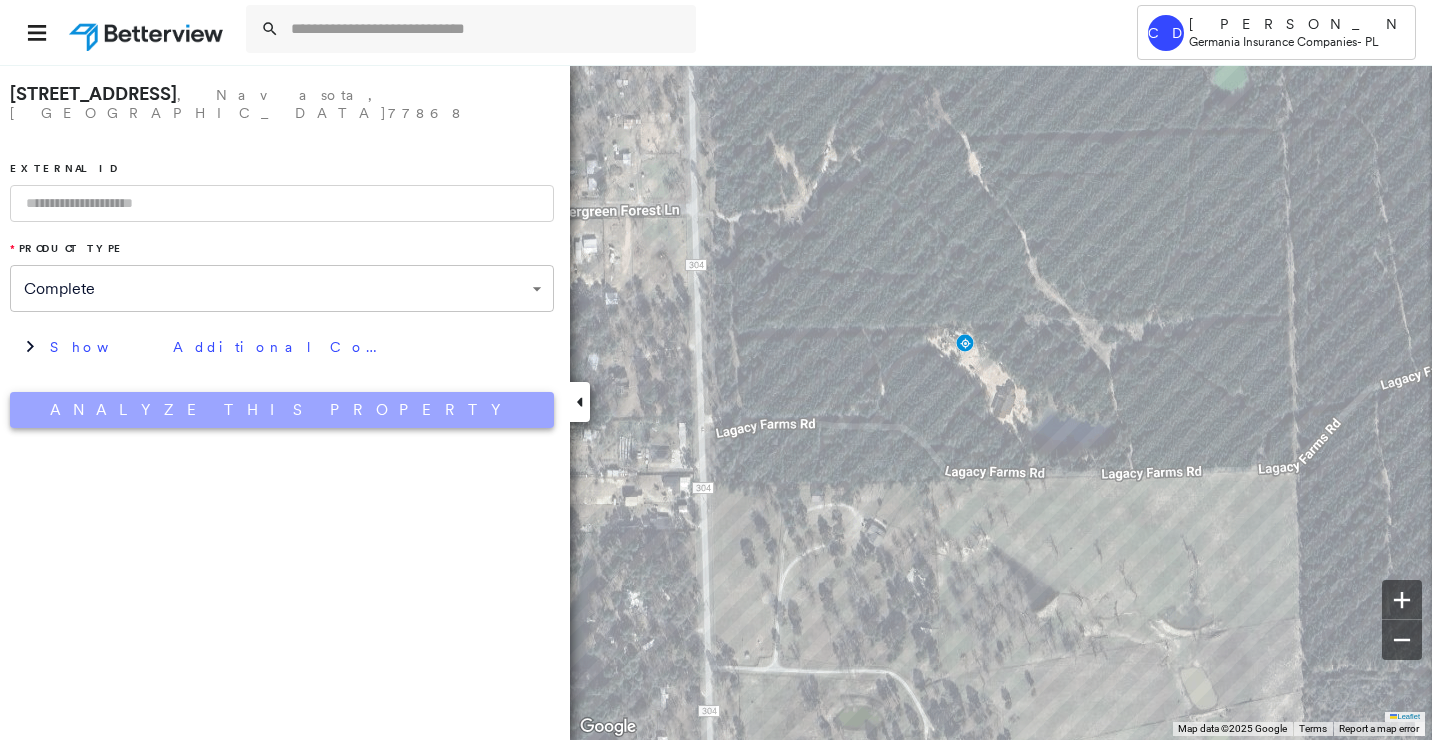 click on "Analyze This Property" at bounding box center [282, 410] 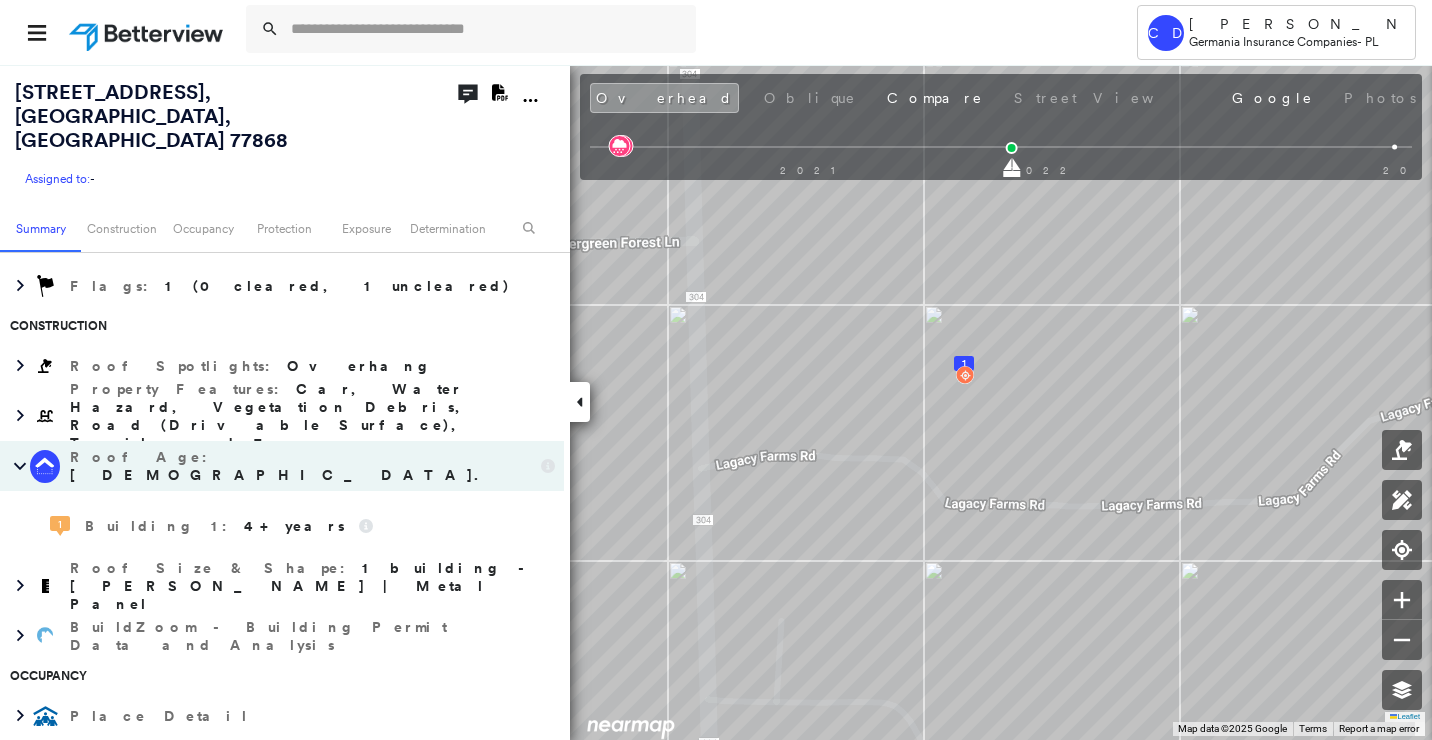 scroll, scrollTop: 300, scrollLeft: 0, axis: vertical 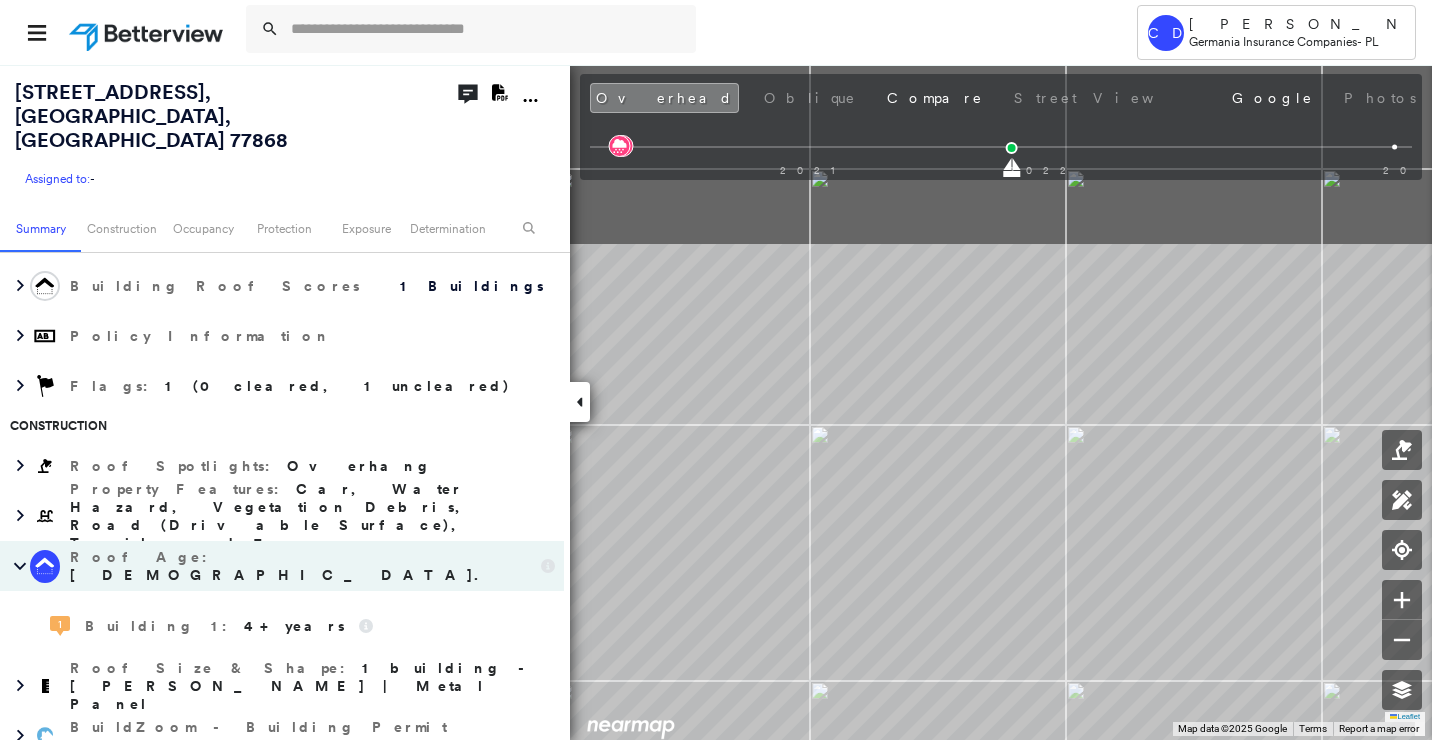 click on "Tower CD [PERSON_NAME] Germania Insurance Companies  -   PL [STREET_ADDRESS] Assigned to:  - Assigned to:  - Assigned to:  - Open Comments Download PDF Report Summary Construction Occupancy Protection Exposure Determination Overhead Obliques Not Available ; Street View Roof Spotlight™ Index :  98 out of 100 0 100 25 50 75 1 Building Roof Scores 1 Buildings Policy Information Flags :  1 (0 cleared, 1 uncleared) Construction Roof Spotlights :  Overhang Property Features :  Car, Water Hazard, Vegetation Debris, Road (Drivable Surface), Trailer and 7 more Roof Age :  [DEMOGRAPHIC_DATA]+ years old. 1 Building 1 :  4+ years Roof Size & Shape :  1 building  - [PERSON_NAME] | Metal Panel BuildZoom - Building Permit Data and Analysis Occupancy Place Detail National Registry of Historic Places Protection US Fire Administration: Nearest Fire Stations Exposure Fire Path FEMA Risk Index Wind Claim Predictor: Average Risk 3   out of  5 Hail Claim Predictor: Less Risky 4   out of  5 Hurricane Regional Hazard: 2   5 :" at bounding box center (716, 370) 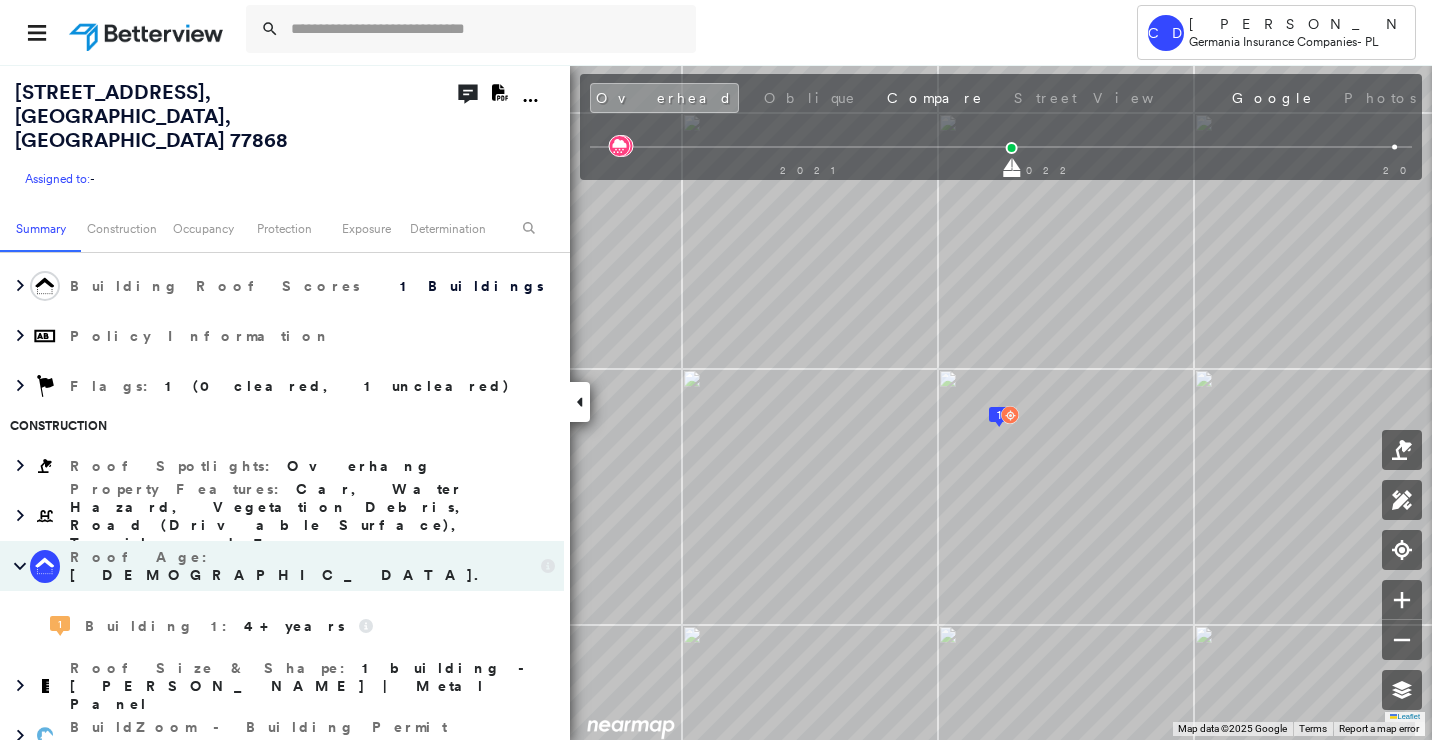 click 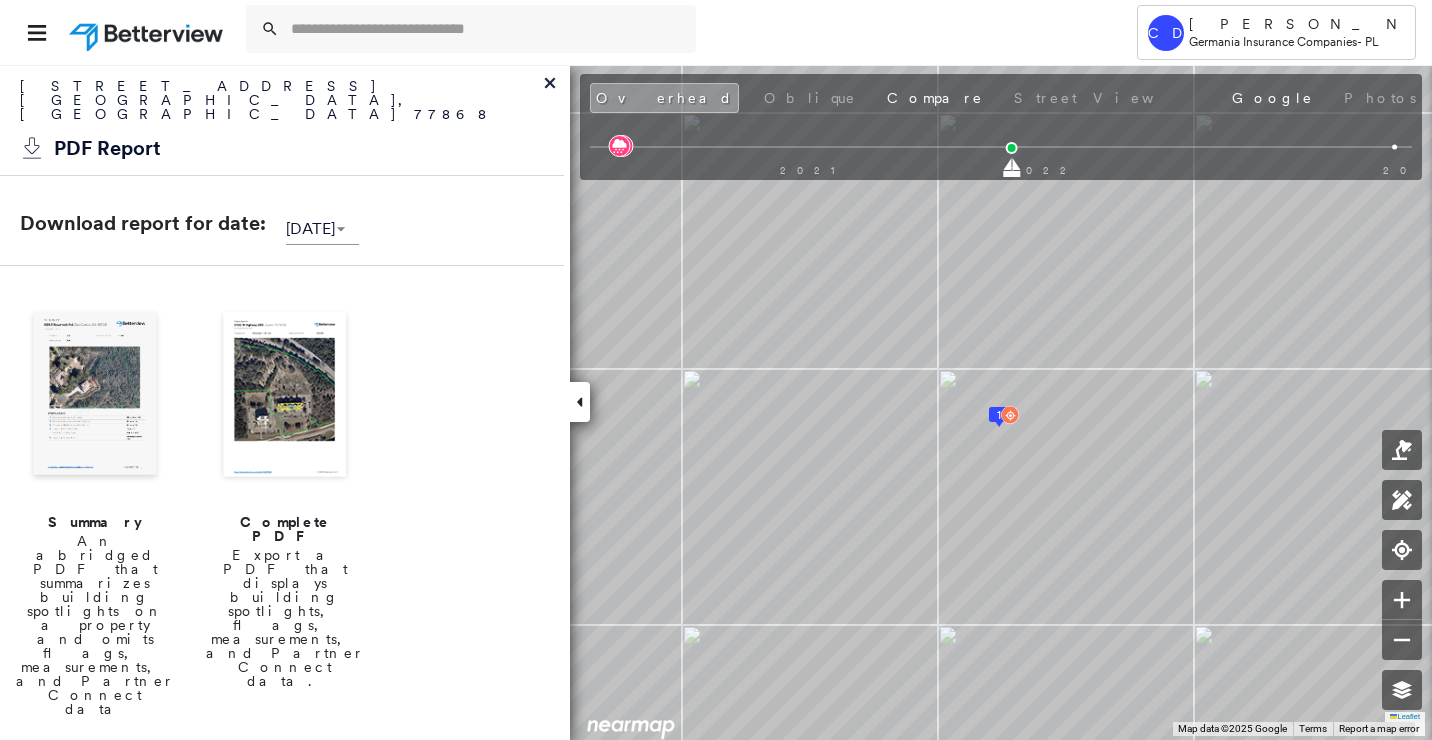 click at bounding box center [95, 396] 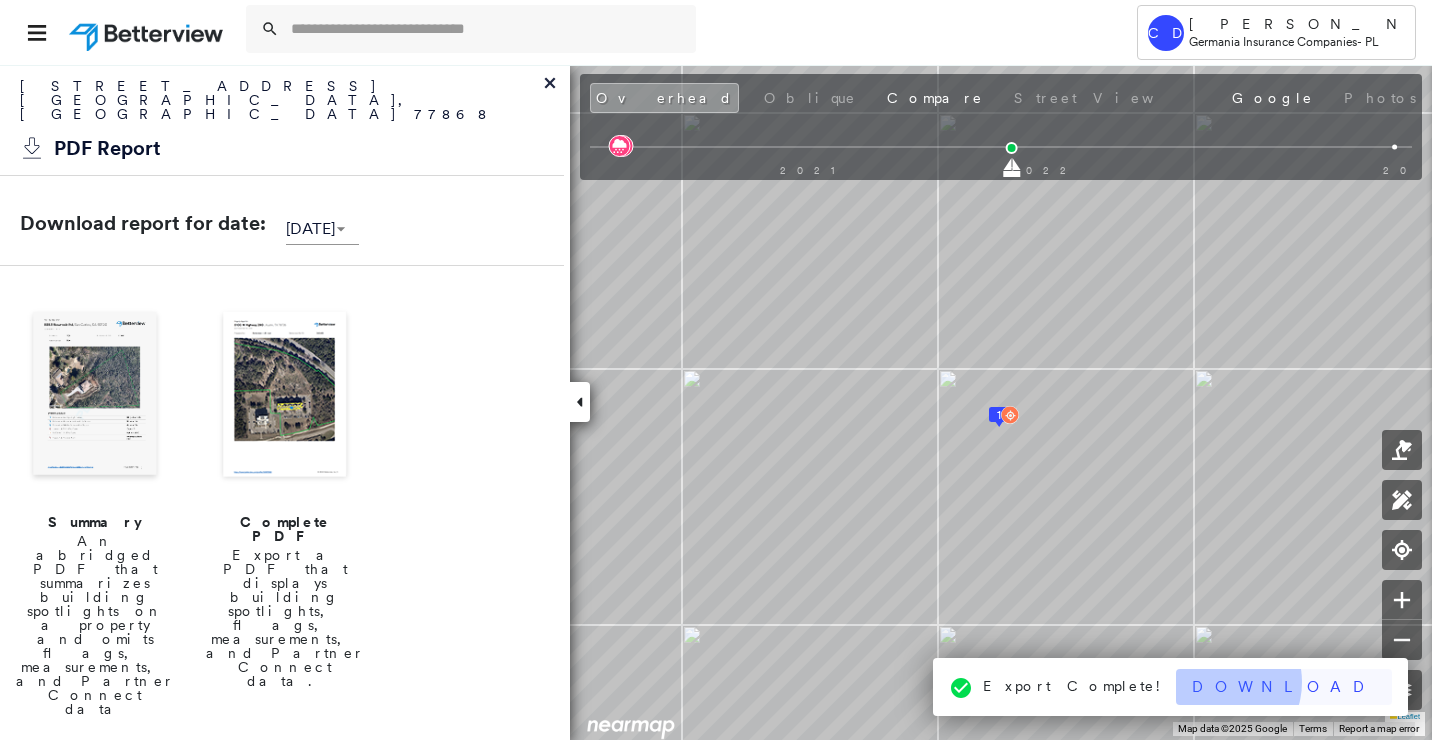 click on "Download" at bounding box center (1284, 687) 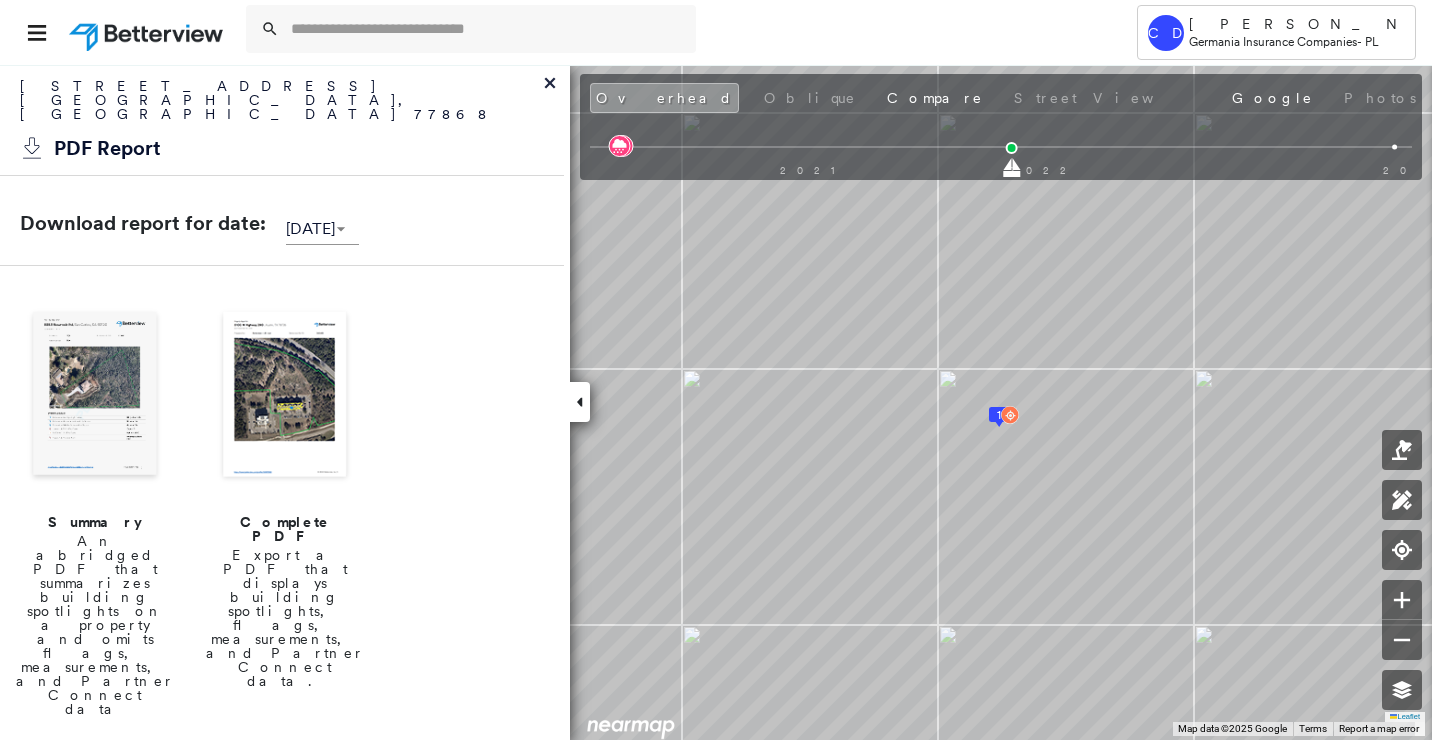 click at bounding box center (95, 396) 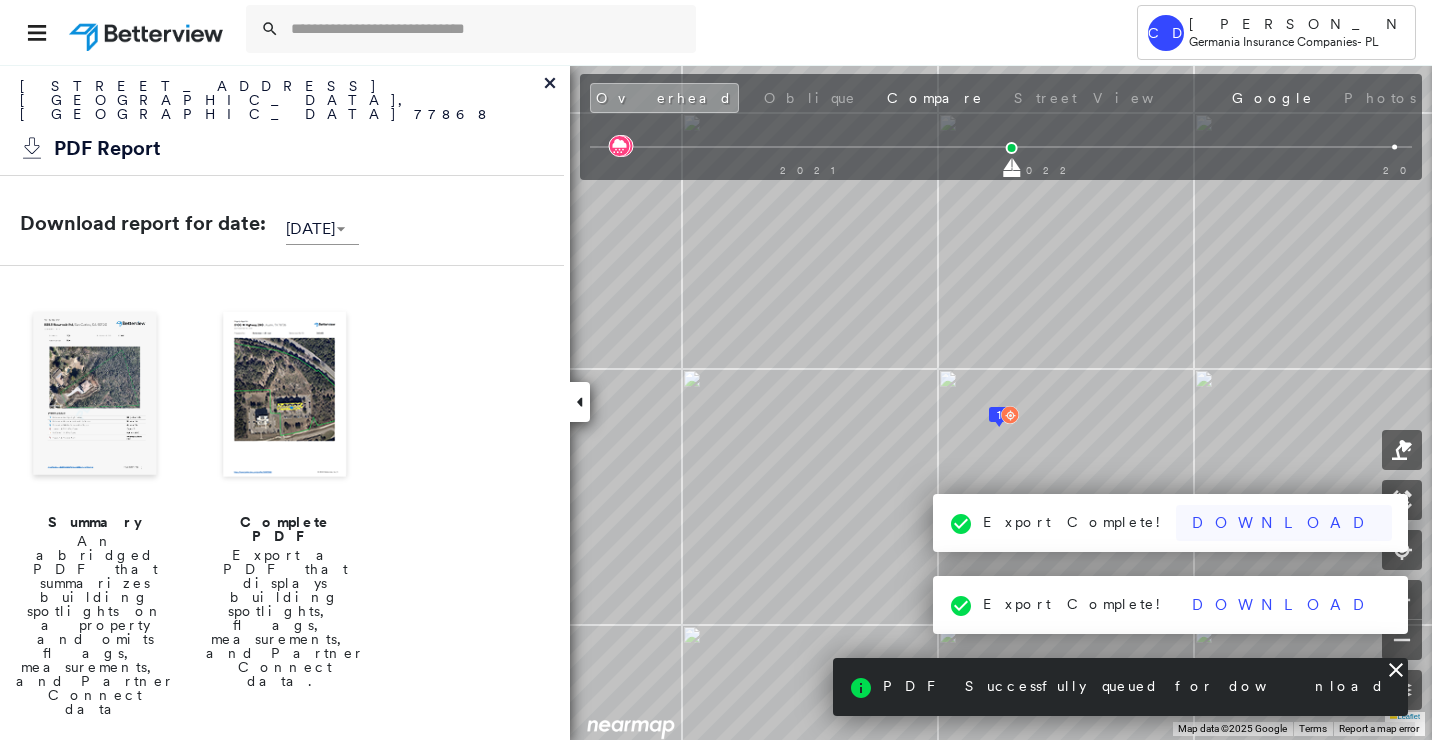 click on "Download" at bounding box center (1284, 523) 